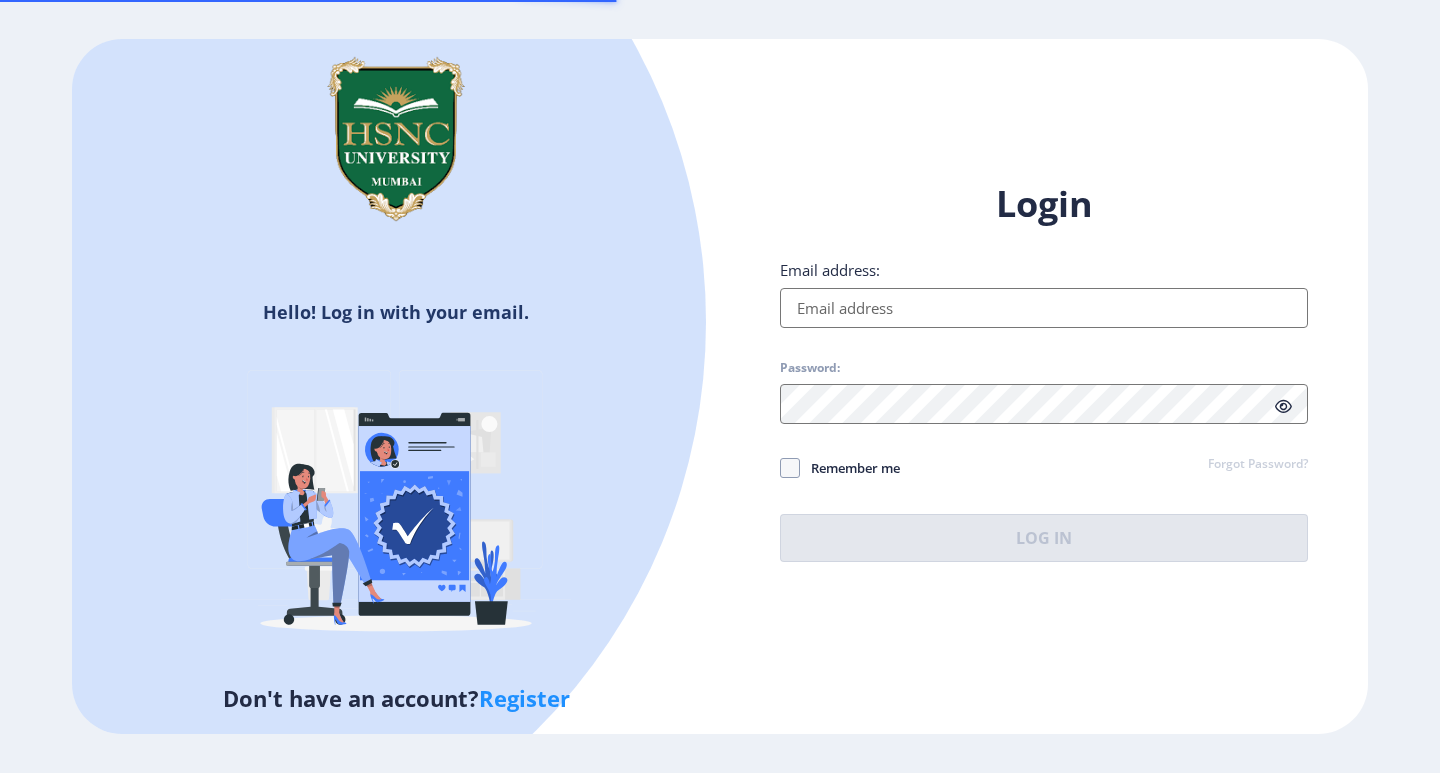 scroll, scrollTop: 0, scrollLeft: 0, axis: both 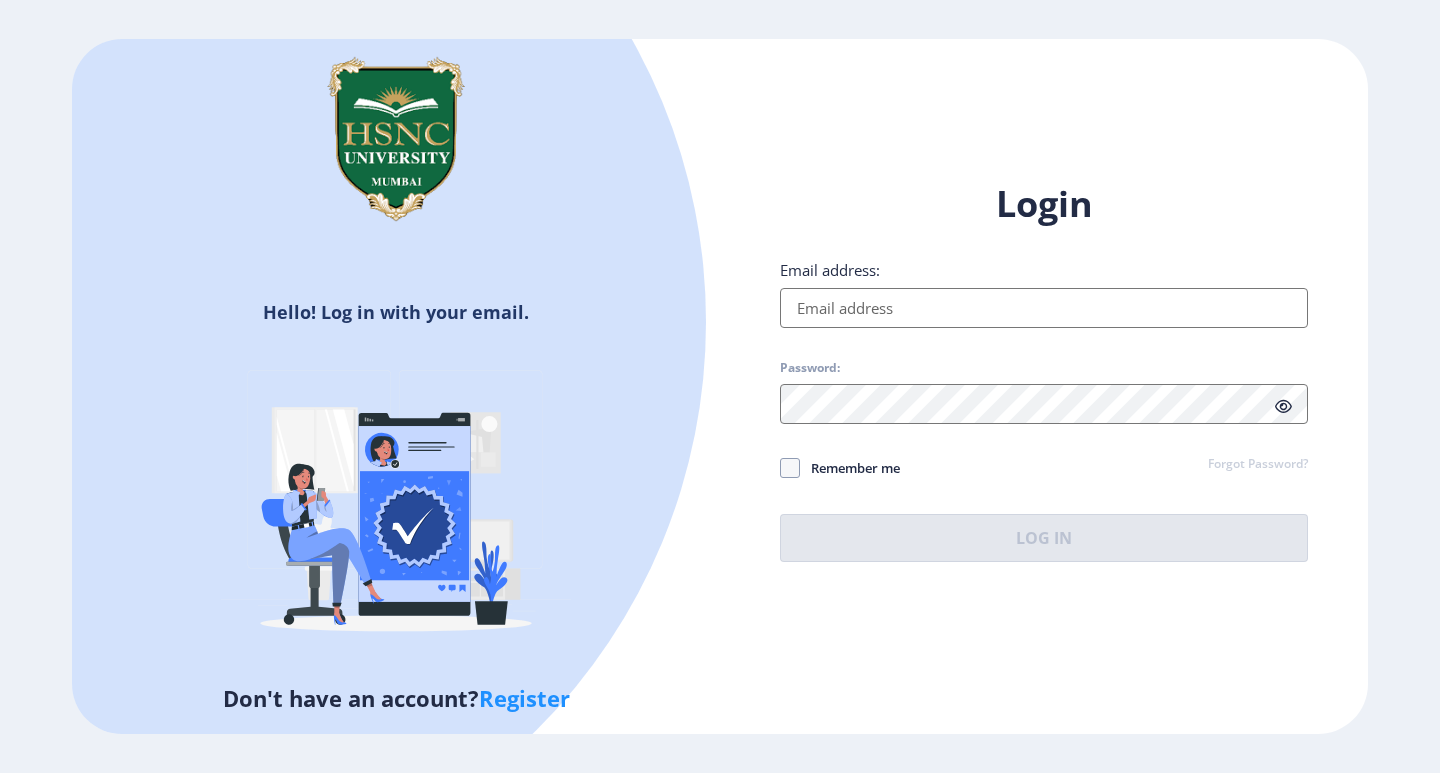 drag, startPoint x: 893, startPoint y: 335, endPoint x: 894, endPoint y: 294, distance: 41.01219 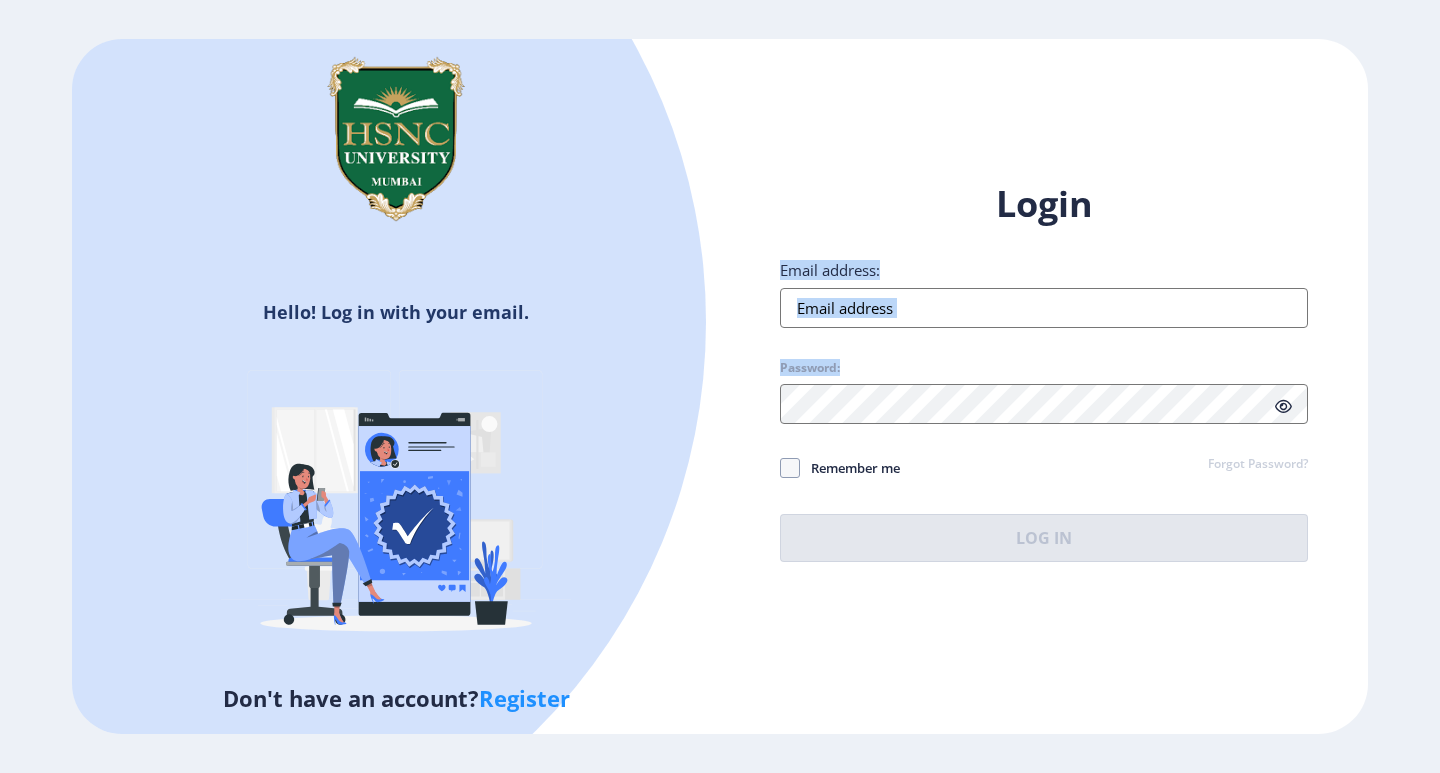 drag, startPoint x: 894, startPoint y: 294, endPoint x: 904, endPoint y: 327, distance: 34.48188 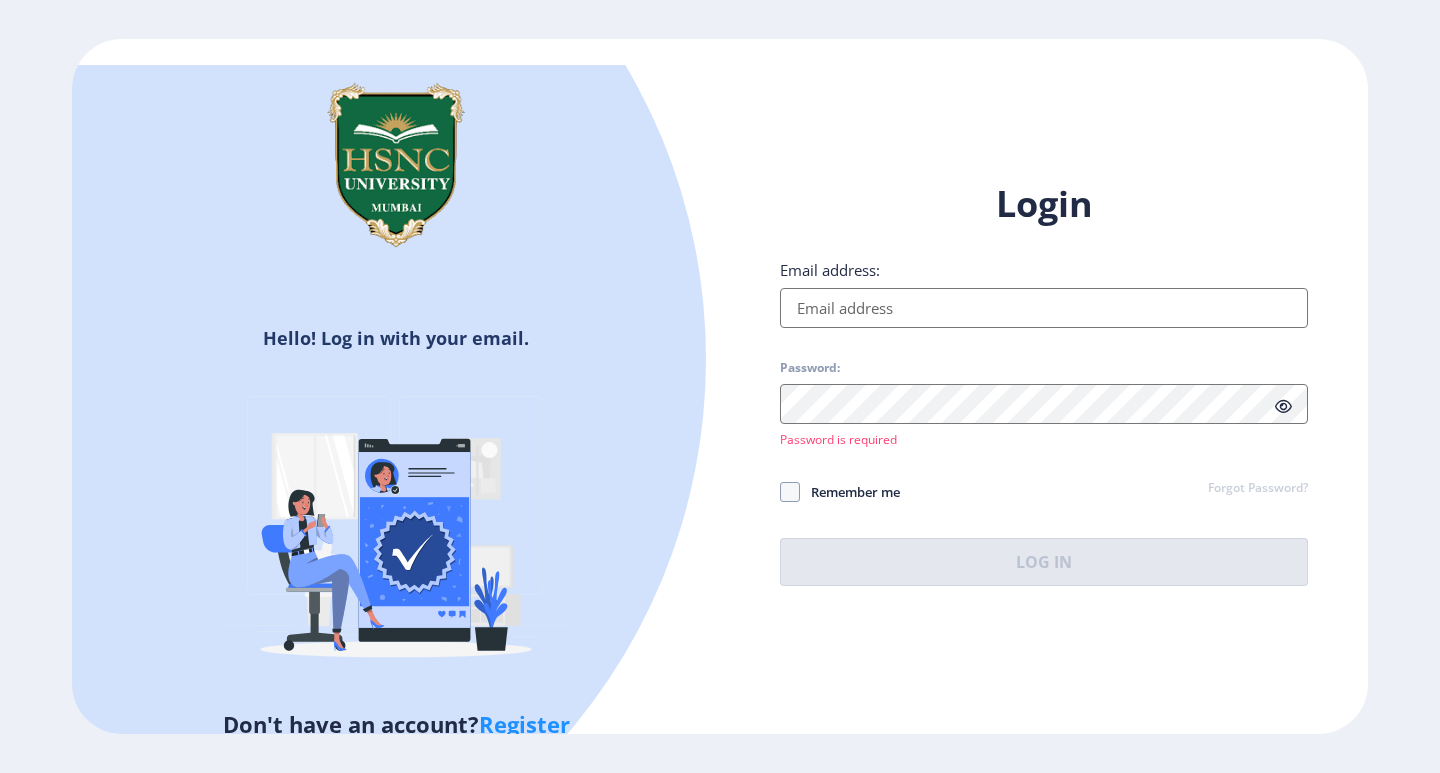 click on "Login Email address: Password:  Password is required Remember me Forgot Password?  Log In" at bounding box center [1044, 383] 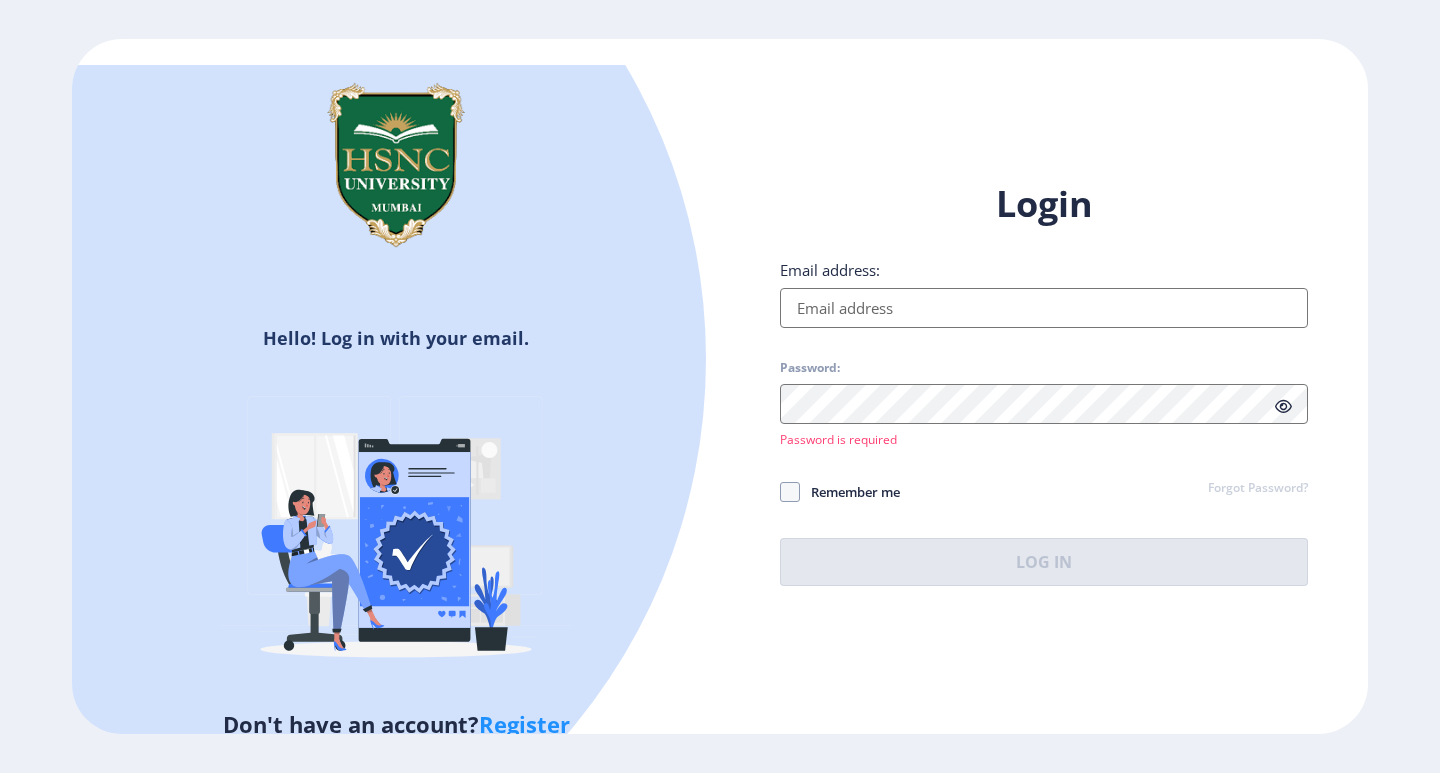 type on "shweta.kannan99@[EMAIL]" 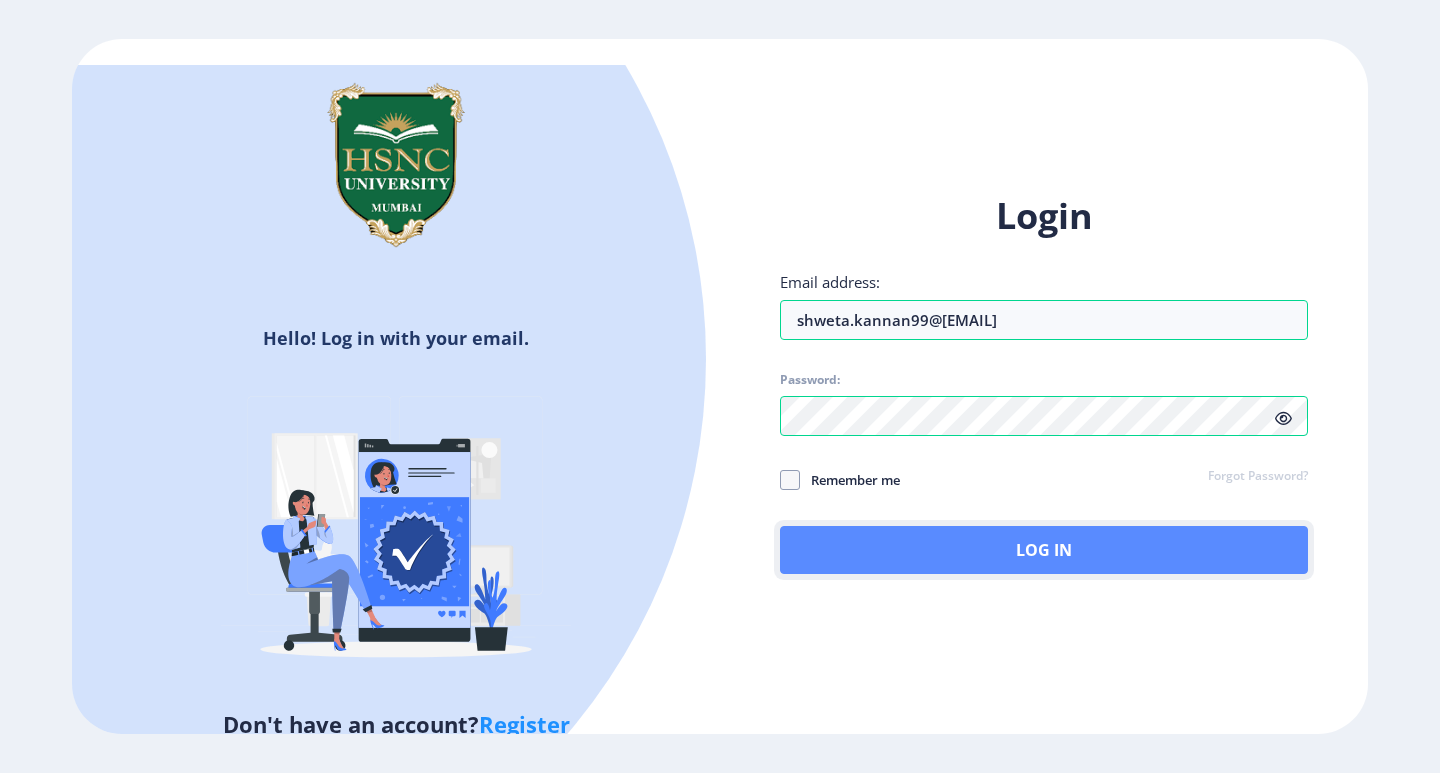 click on "Log In" at bounding box center (1044, 550) 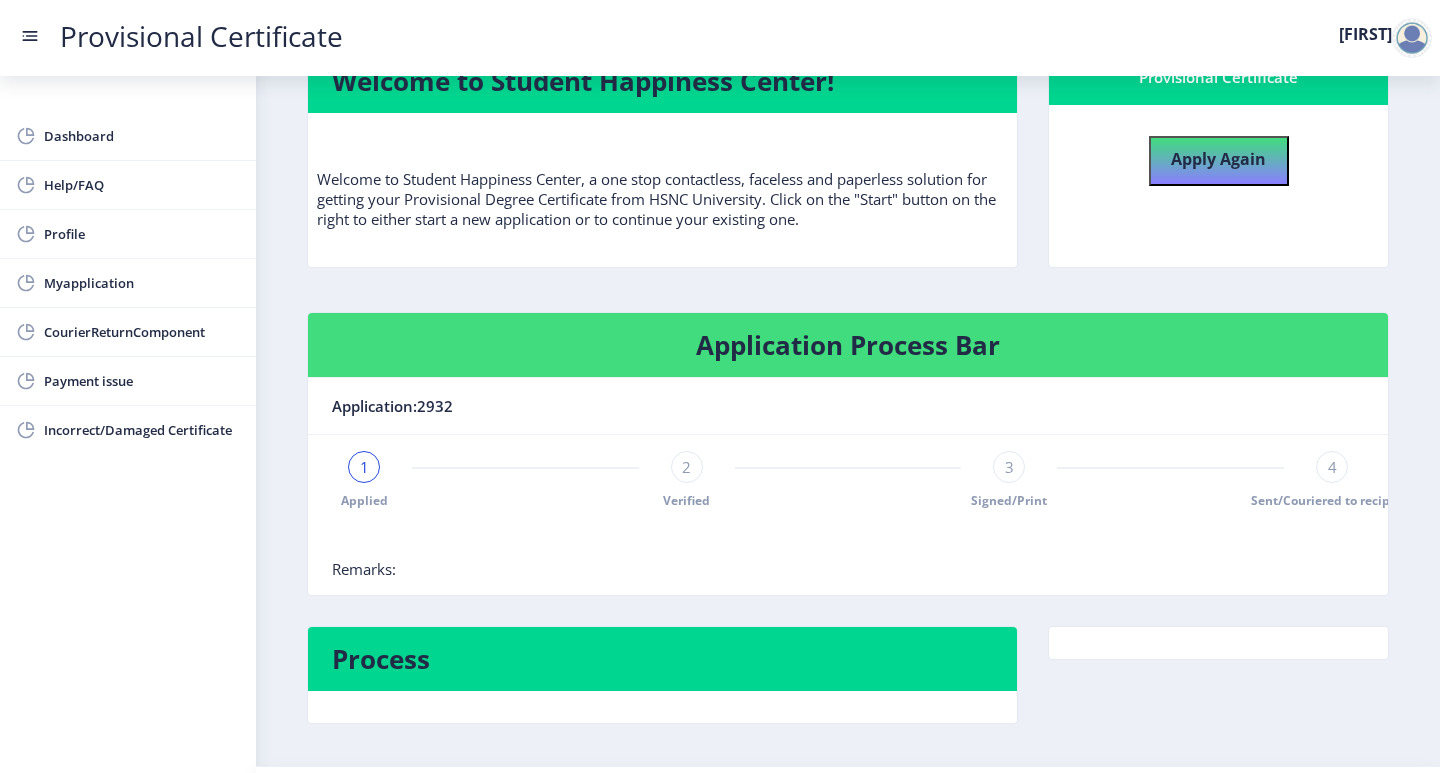 scroll, scrollTop: 0, scrollLeft: 0, axis: both 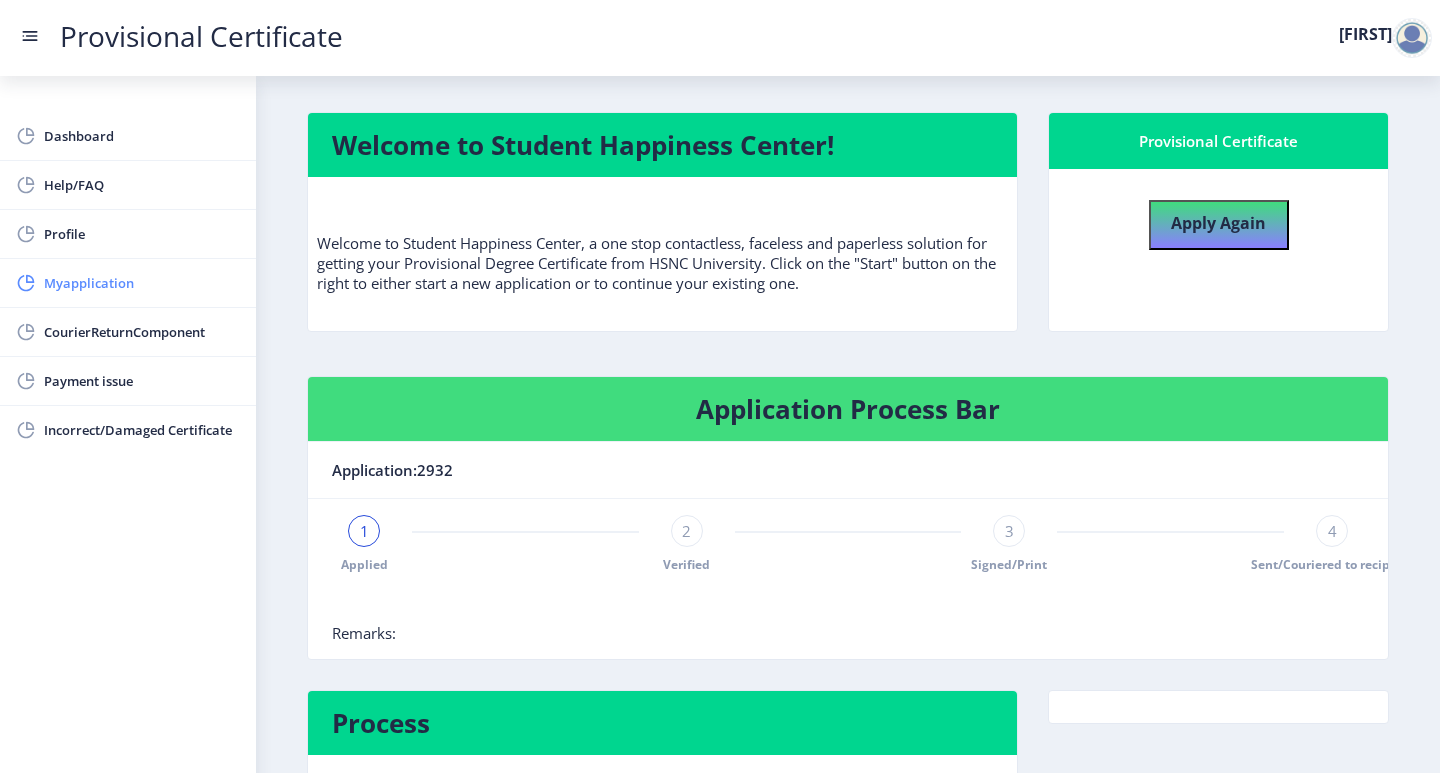 click on "Myapplication" at bounding box center (142, 283) 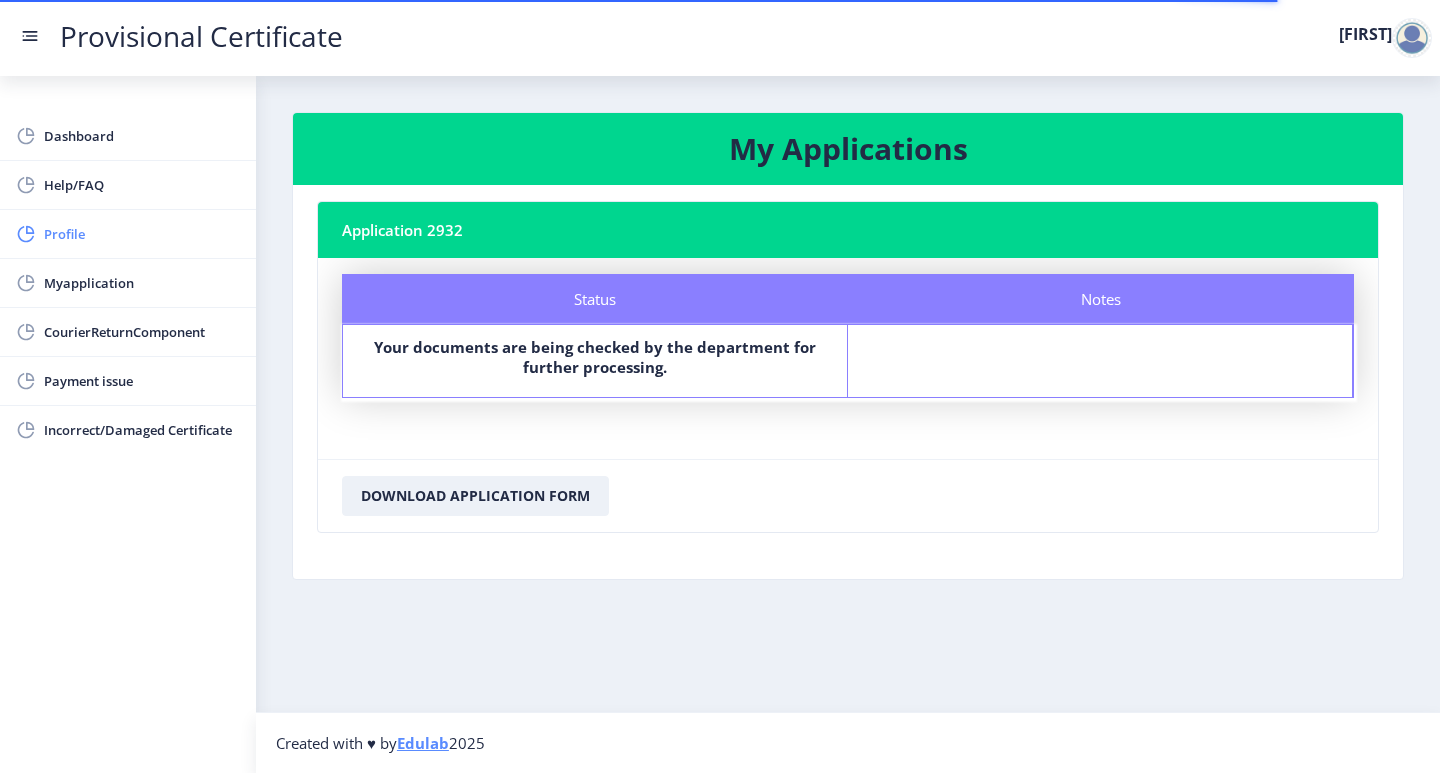click on "Profile" at bounding box center (142, 234) 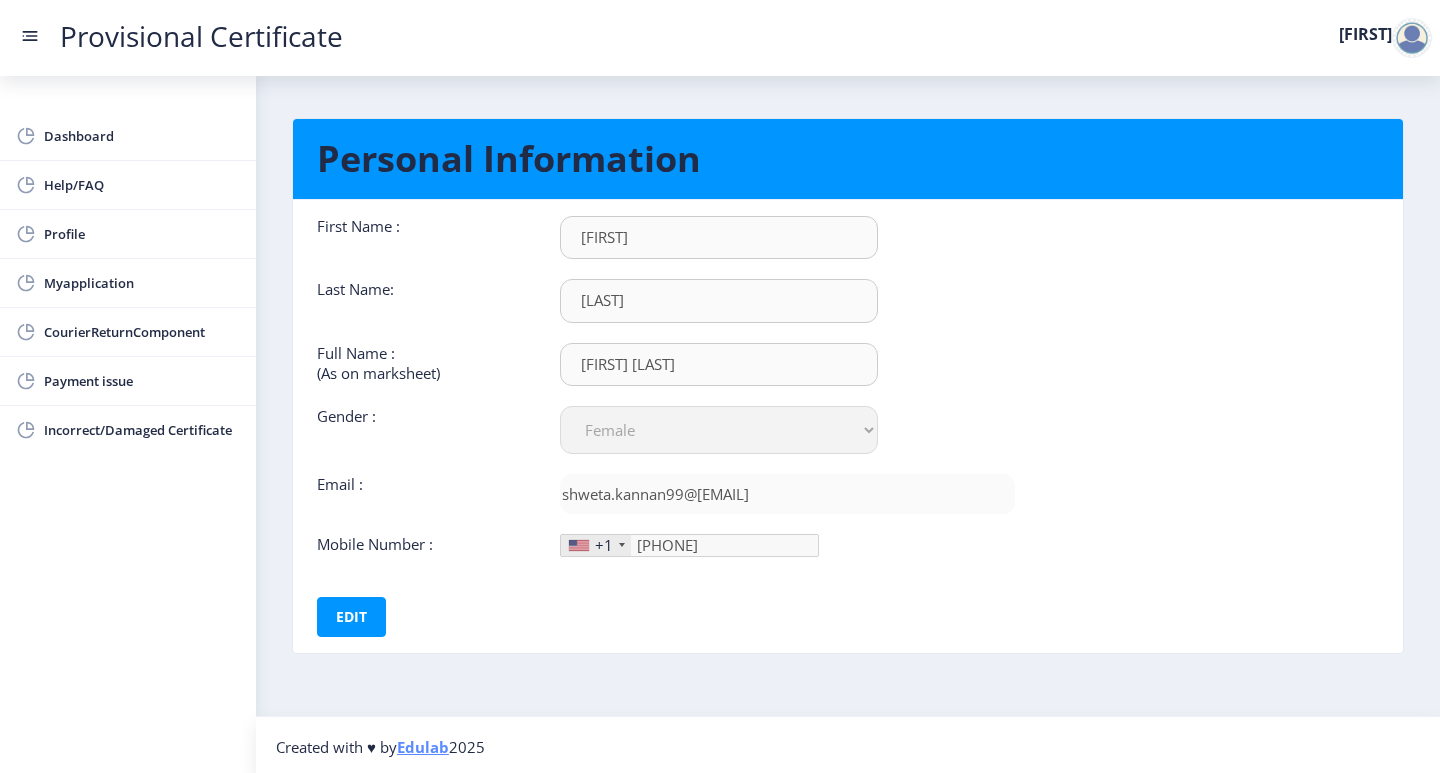 scroll, scrollTop: 18, scrollLeft: 0, axis: vertical 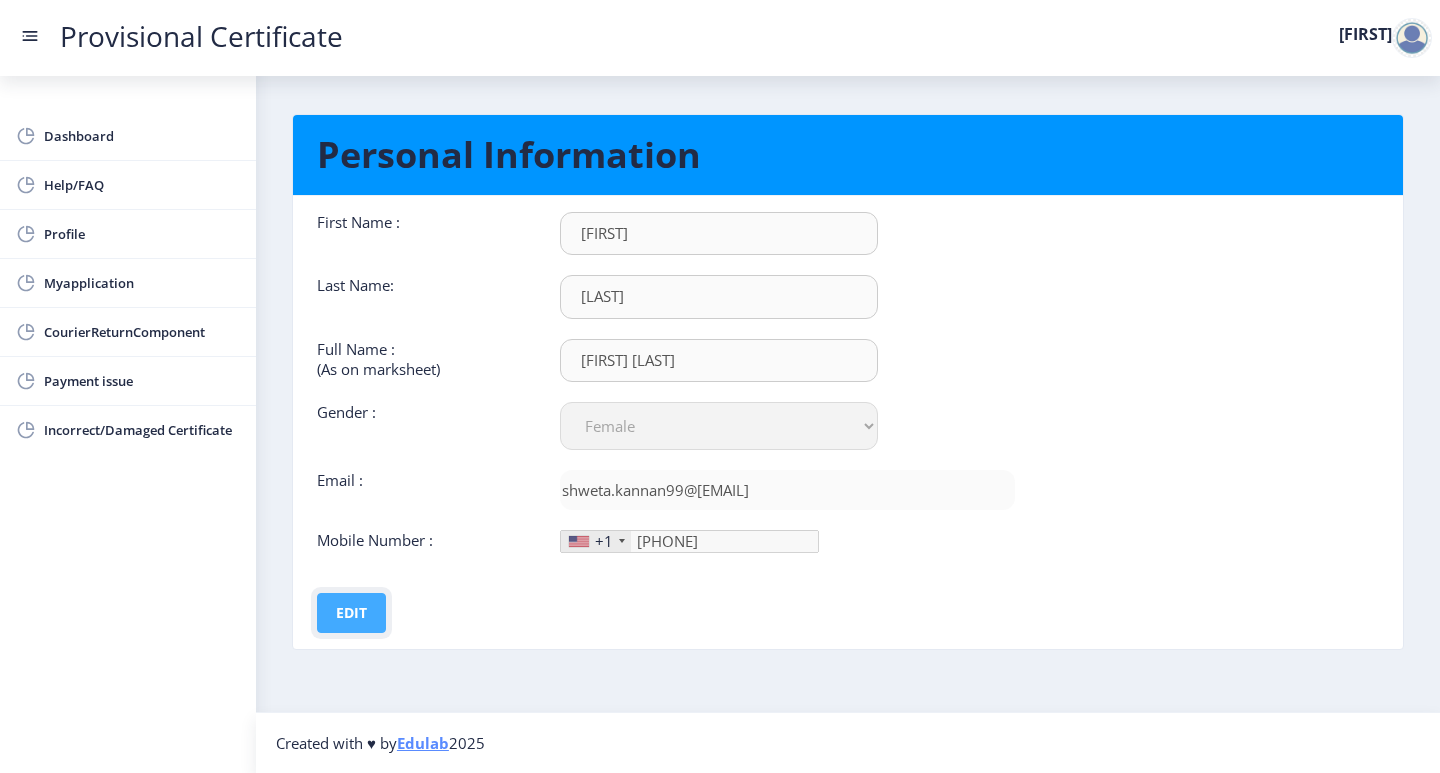 click on "Edit" at bounding box center (351, 613) 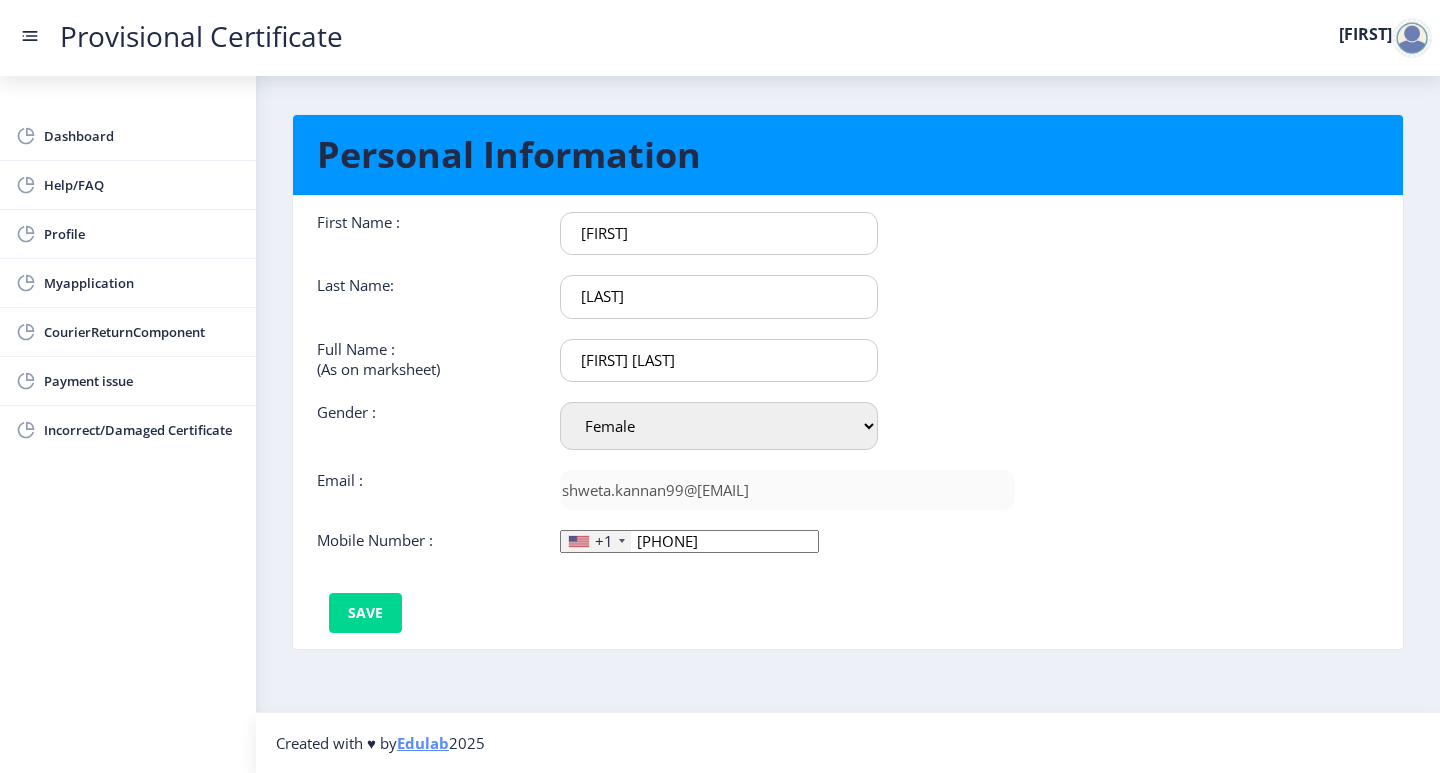 click on "[LAST]" at bounding box center (719, 233) 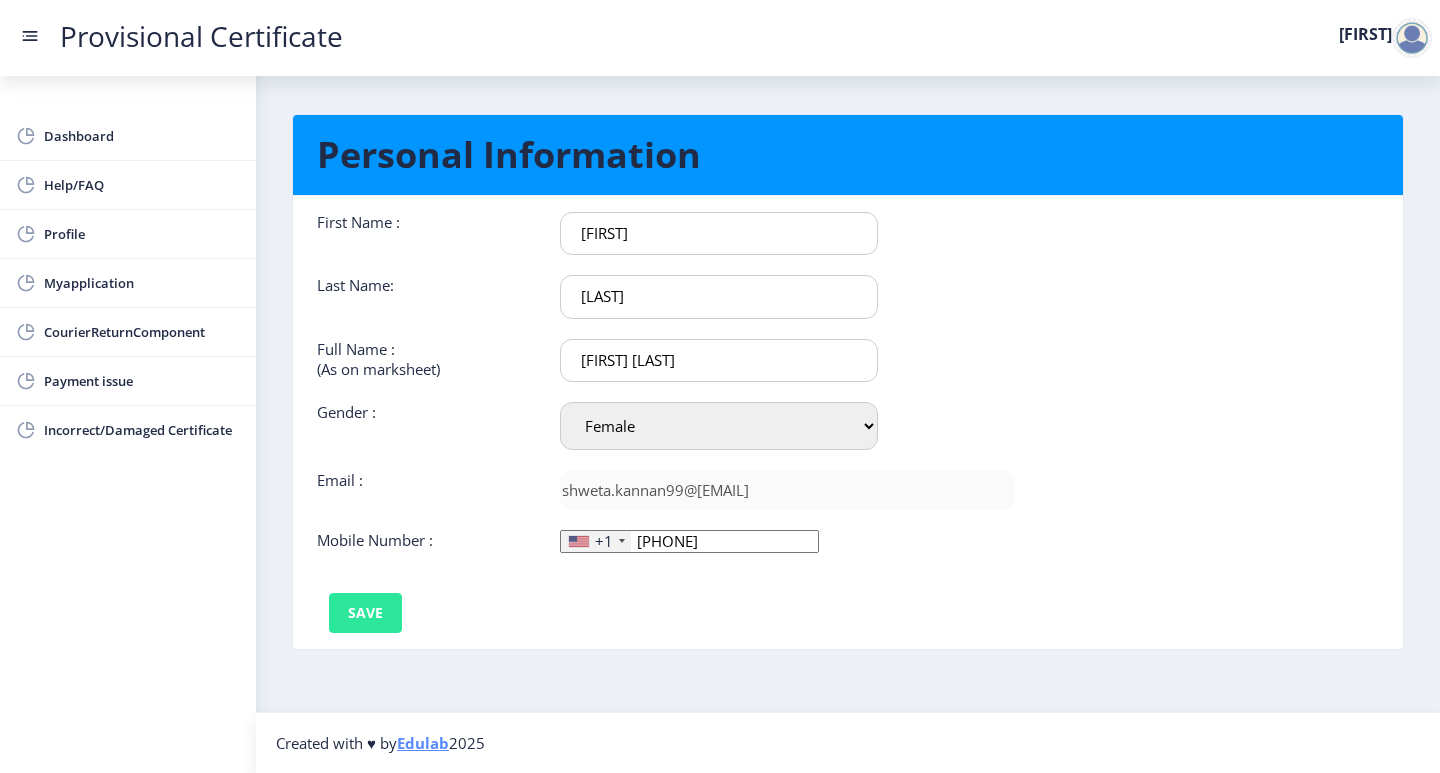 type on "[LAST]" 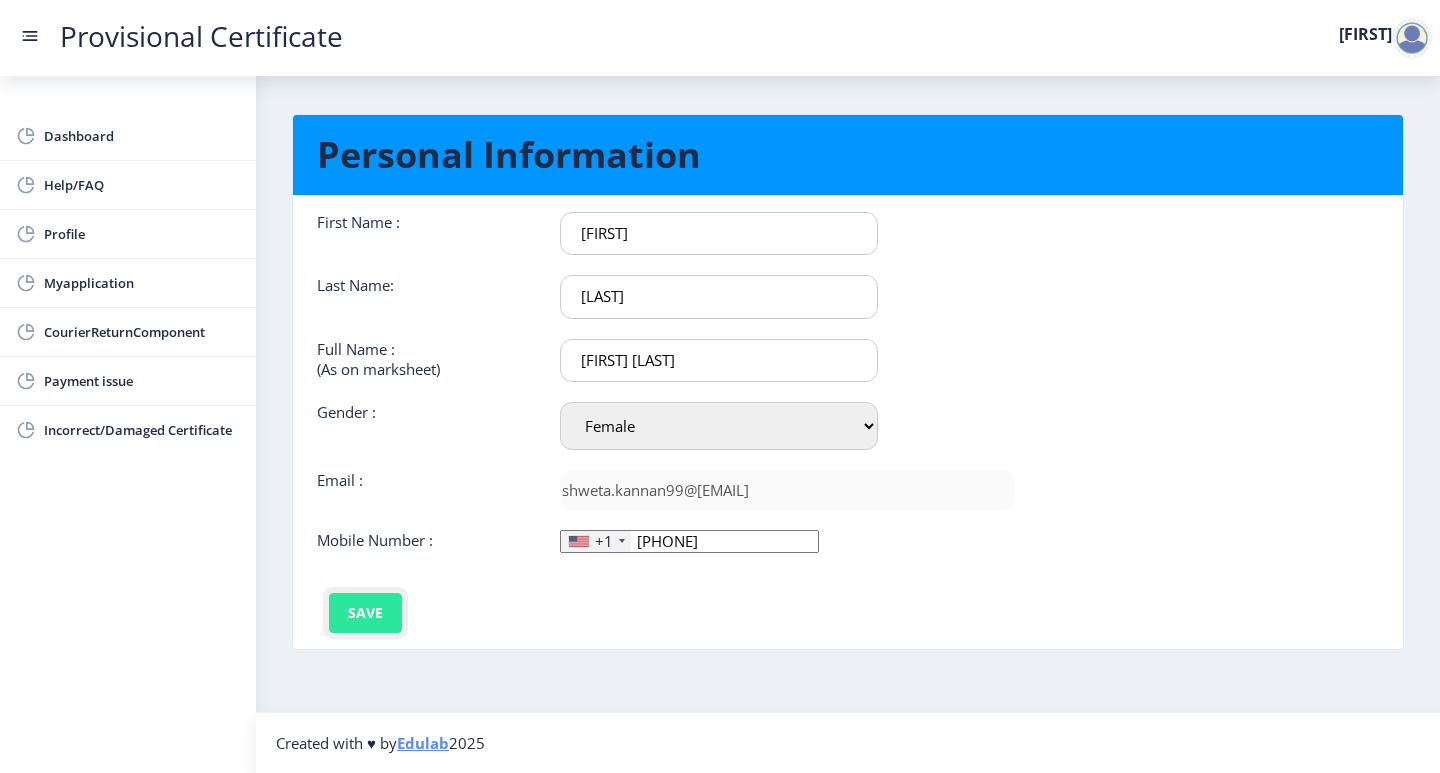 click on "Save" at bounding box center [365, 613] 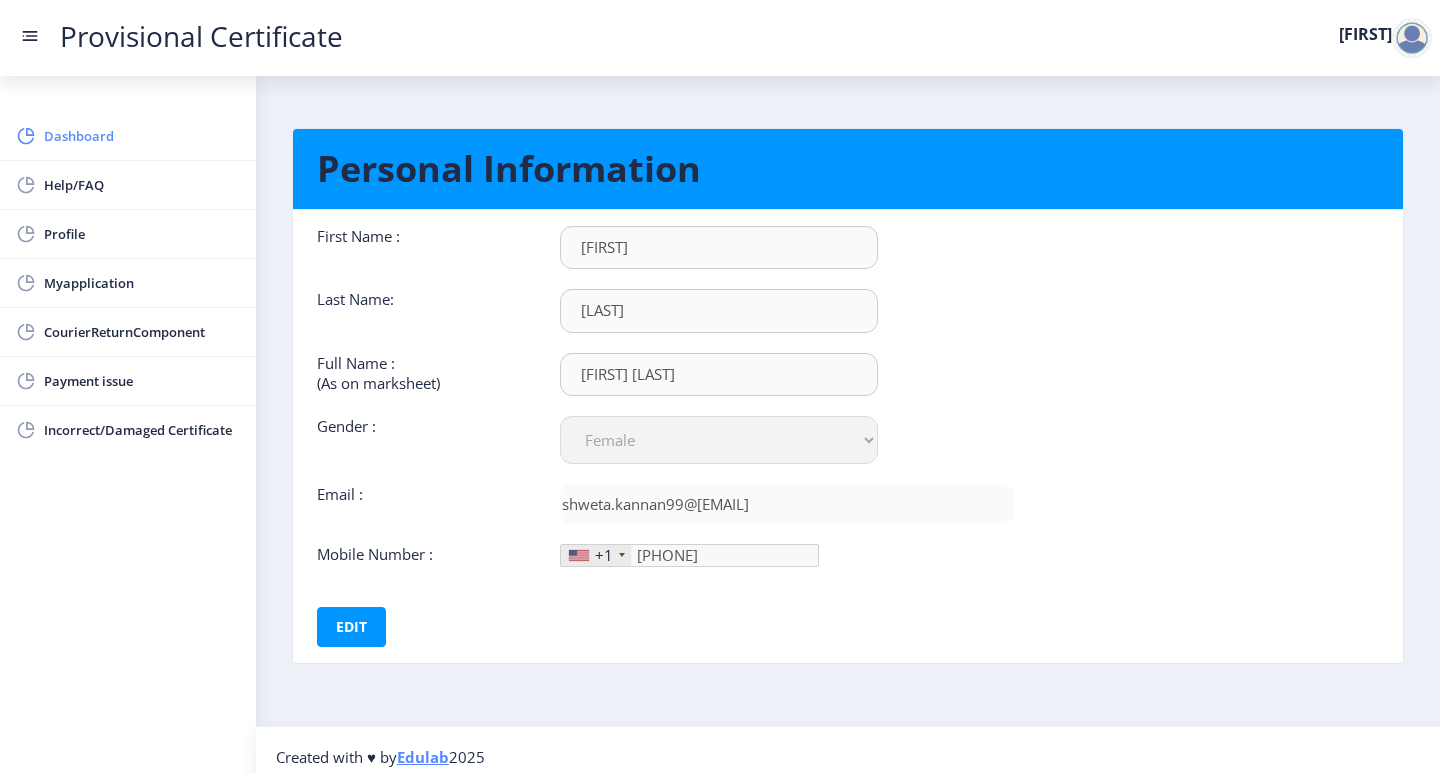scroll, scrollTop: 0, scrollLeft: 0, axis: both 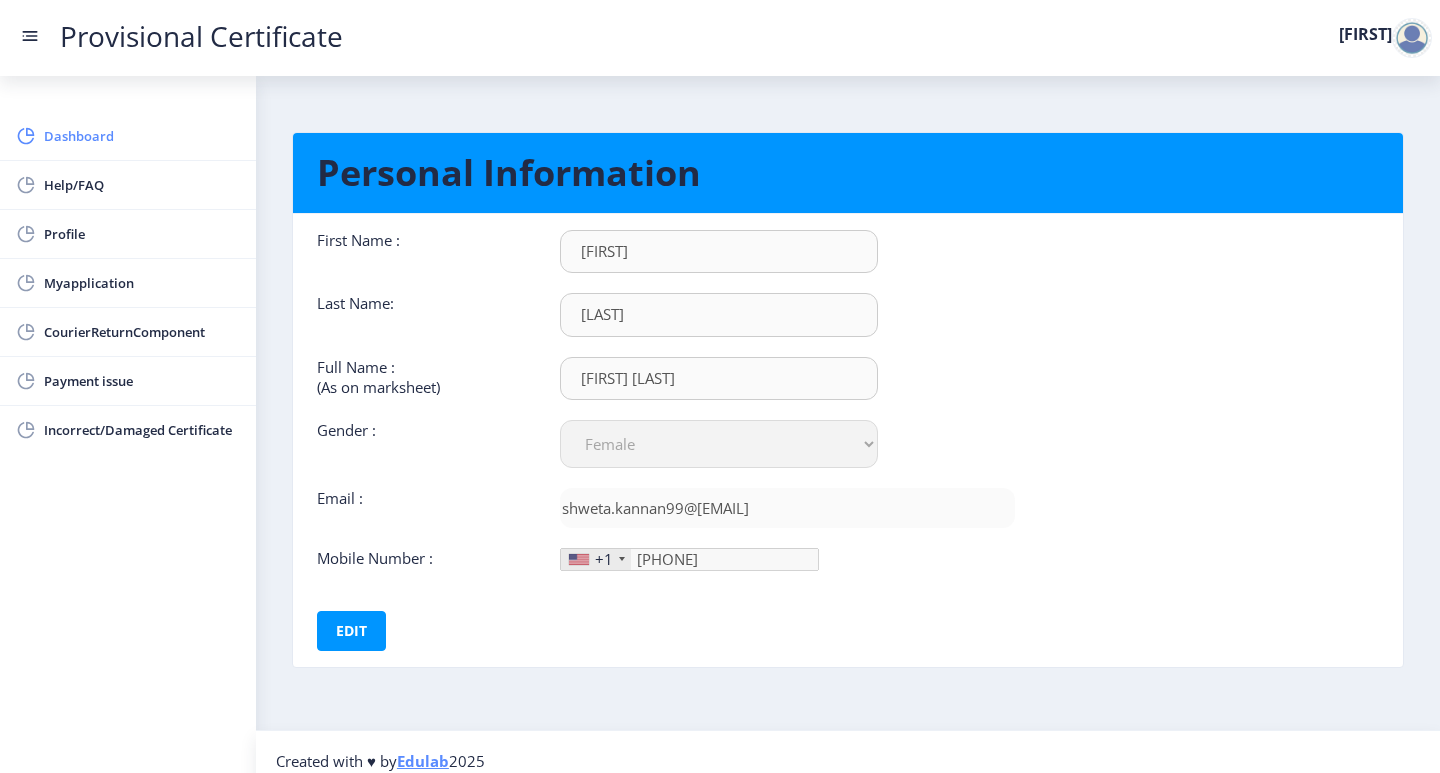 click on "Dashboard" at bounding box center (128, 136) 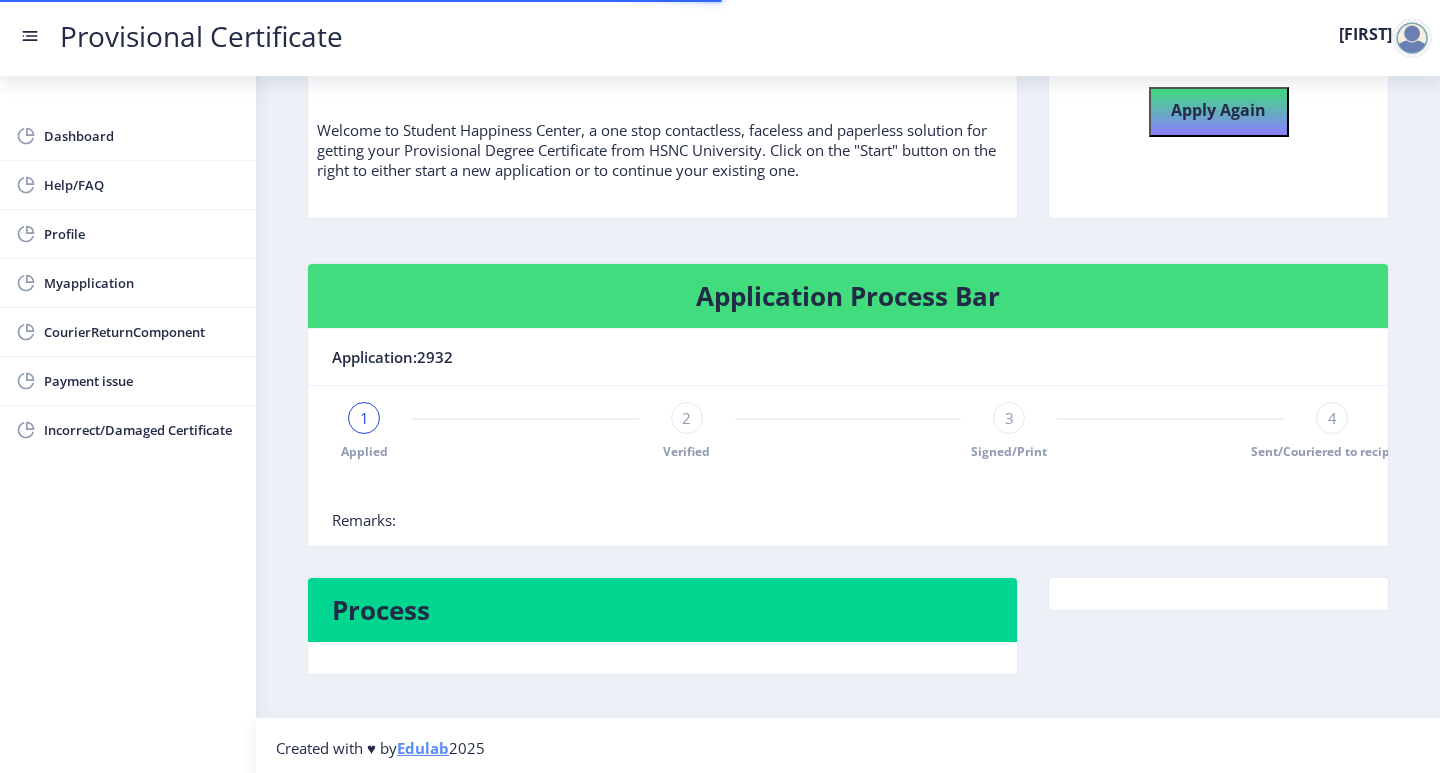 scroll, scrollTop: 123, scrollLeft: 0, axis: vertical 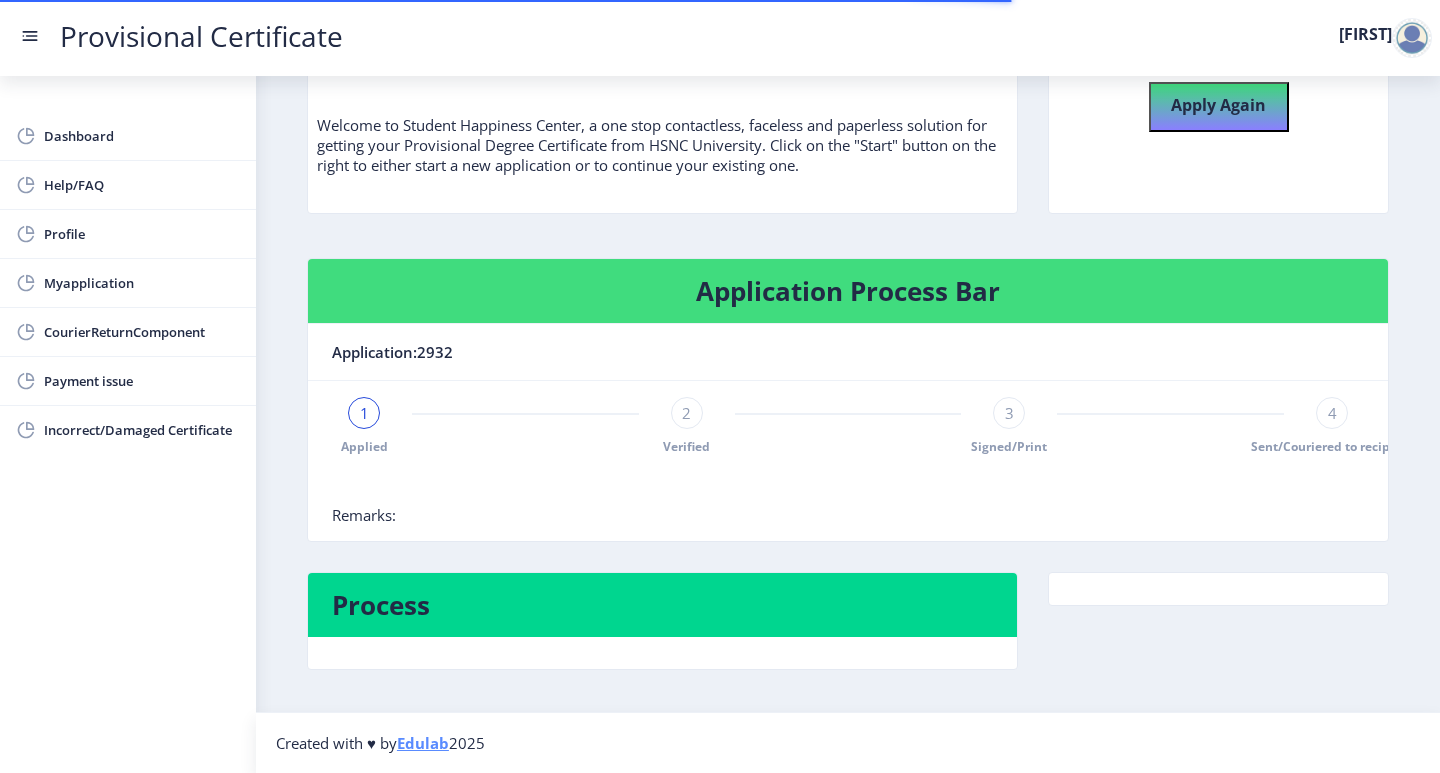 click at bounding box center [1412, 38] 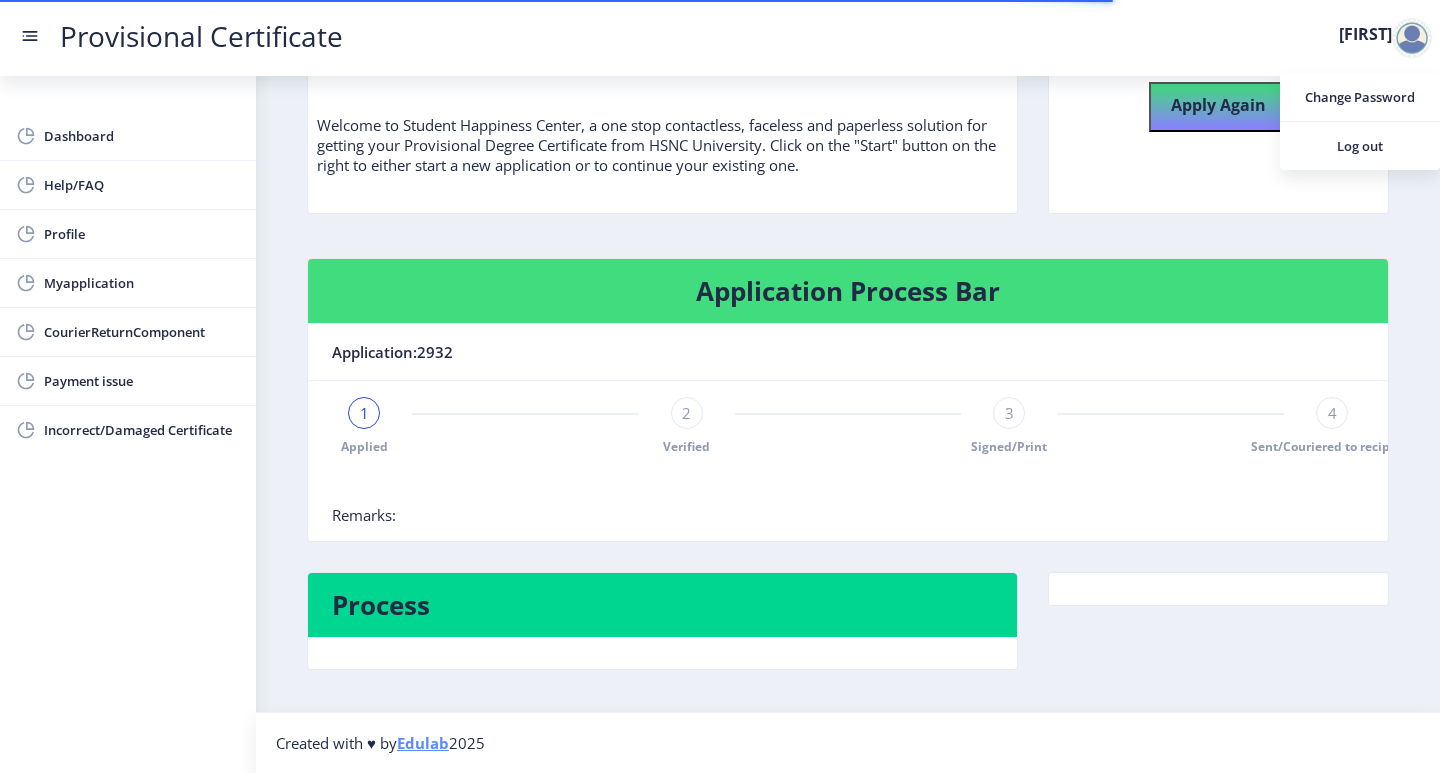 click at bounding box center (1412, 38) 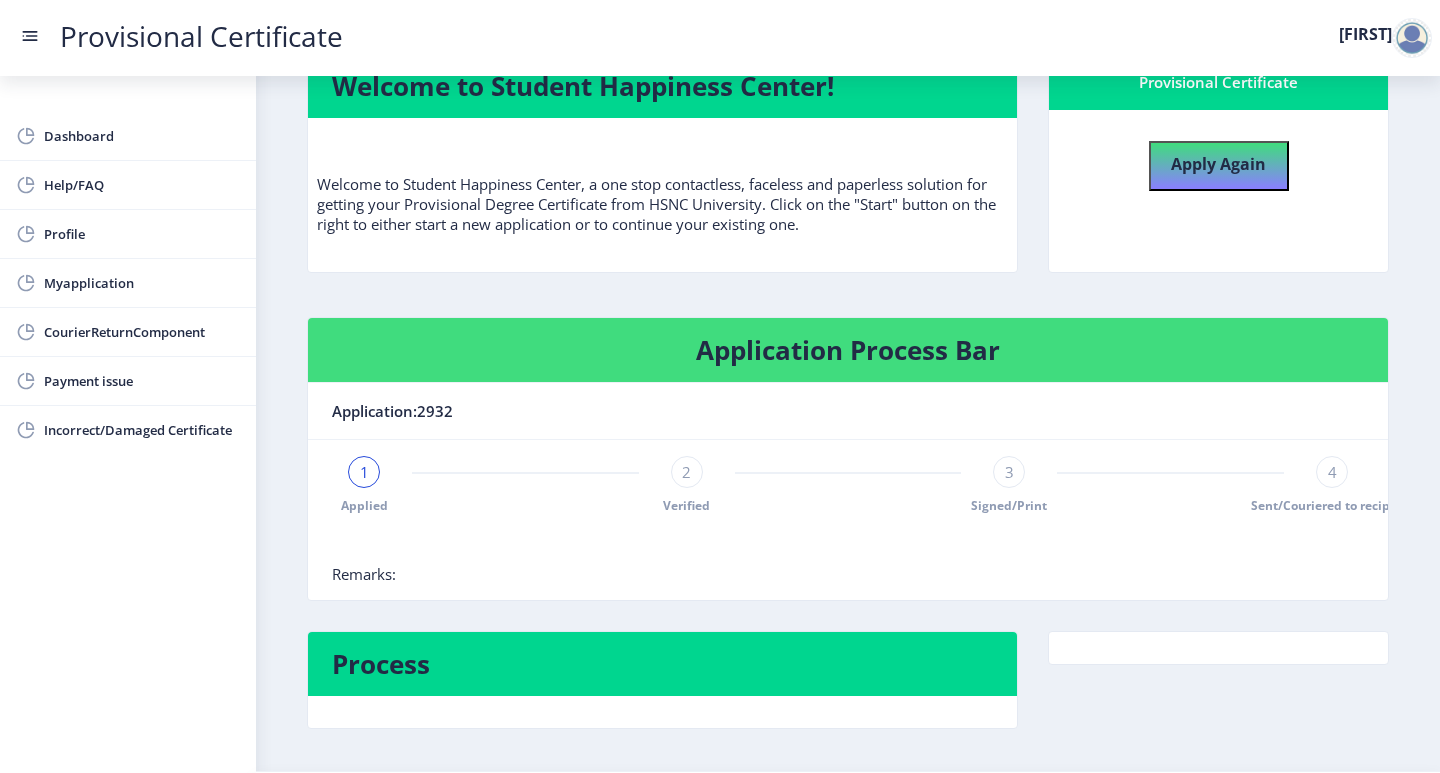 scroll, scrollTop: 0, scrollLeft: 0, axis: both 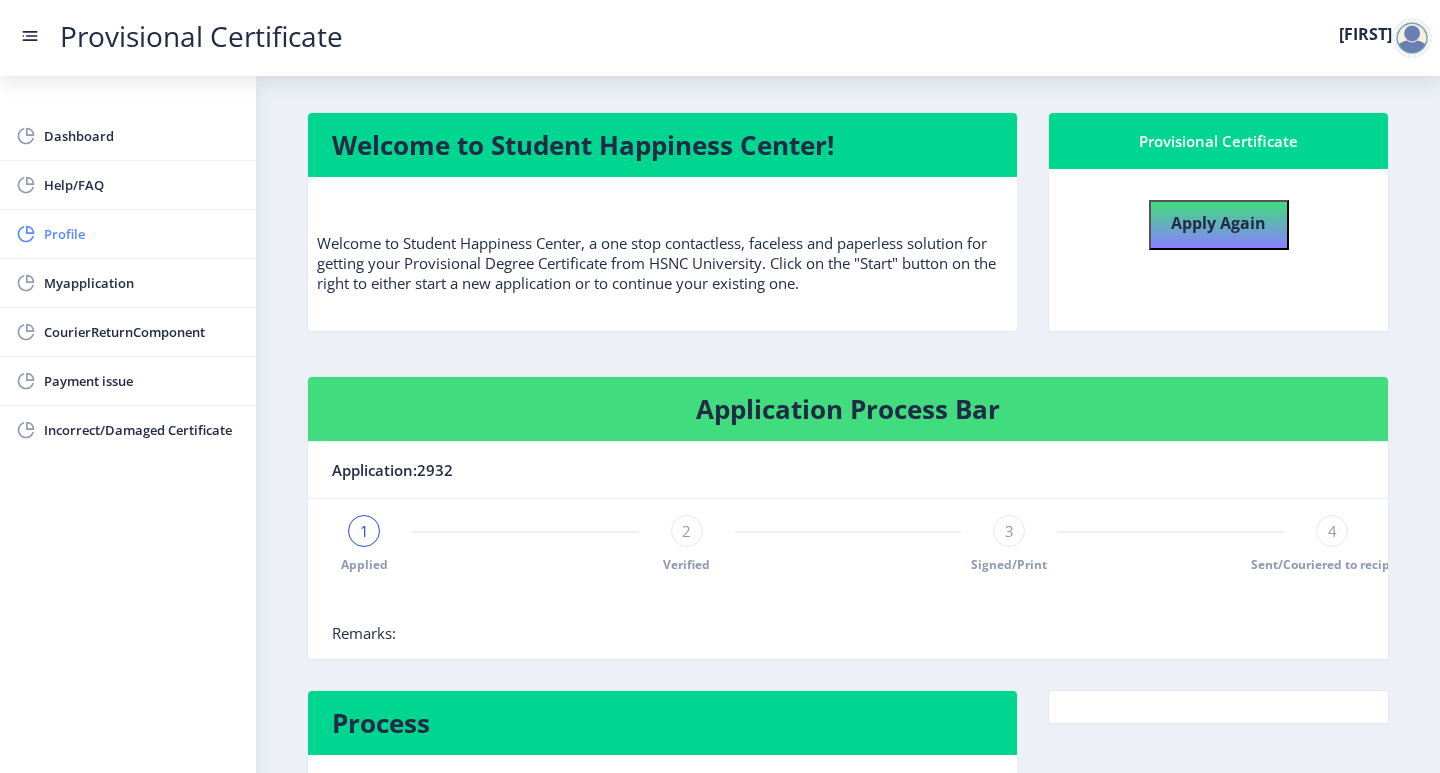 click on "Profile" at bounding box center [142, 234] 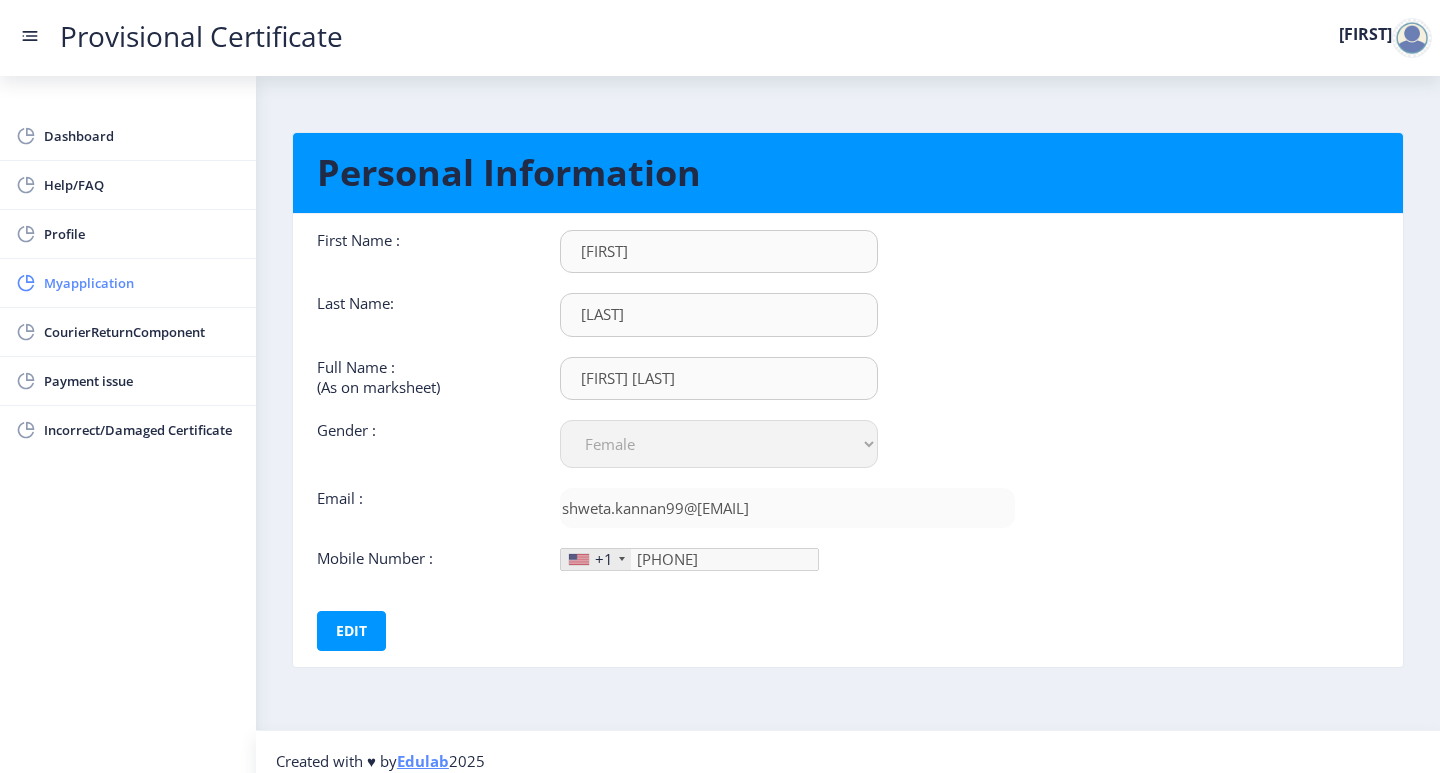 click on "Myapplication" at bounding box center (142, 283) 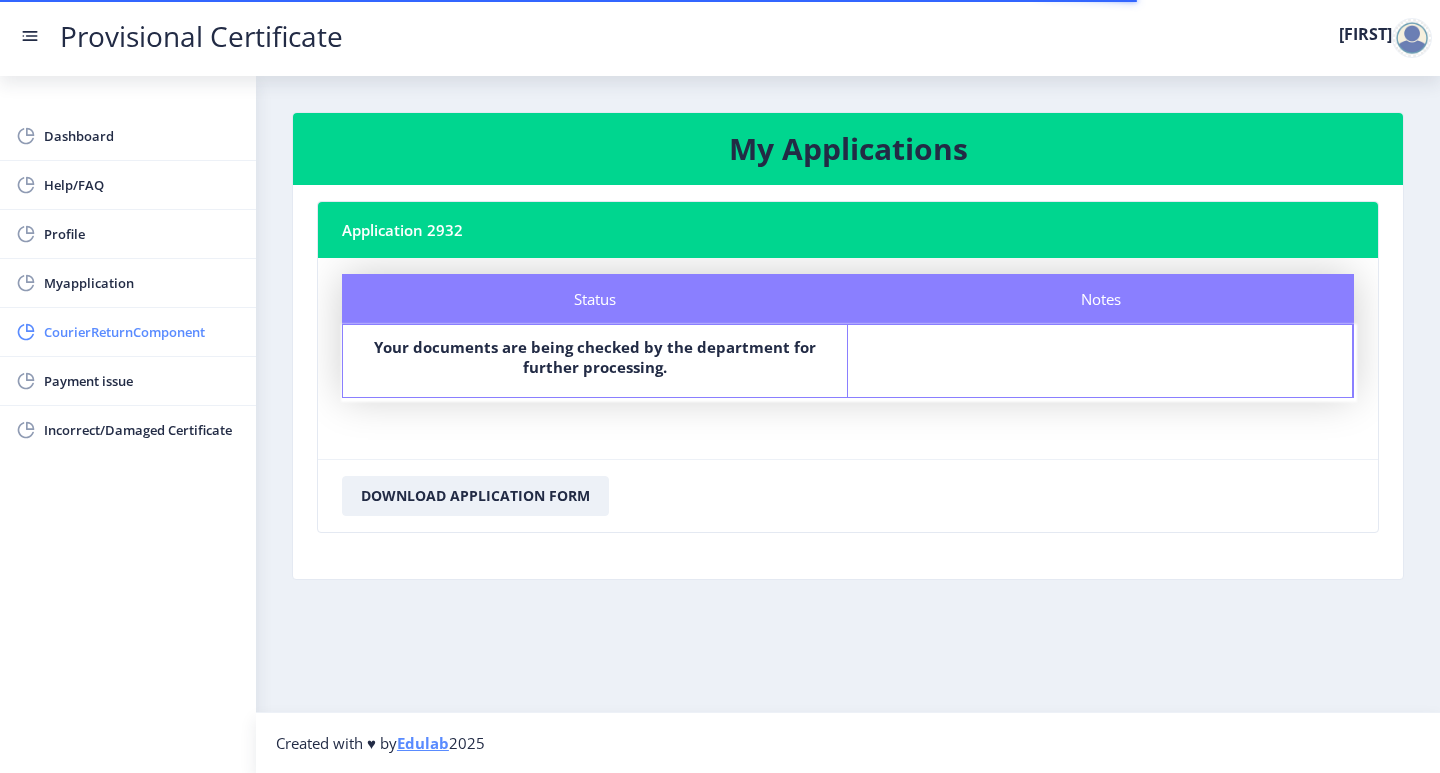 click on "CourierReturnComponent" at bounding box center [128, 332] 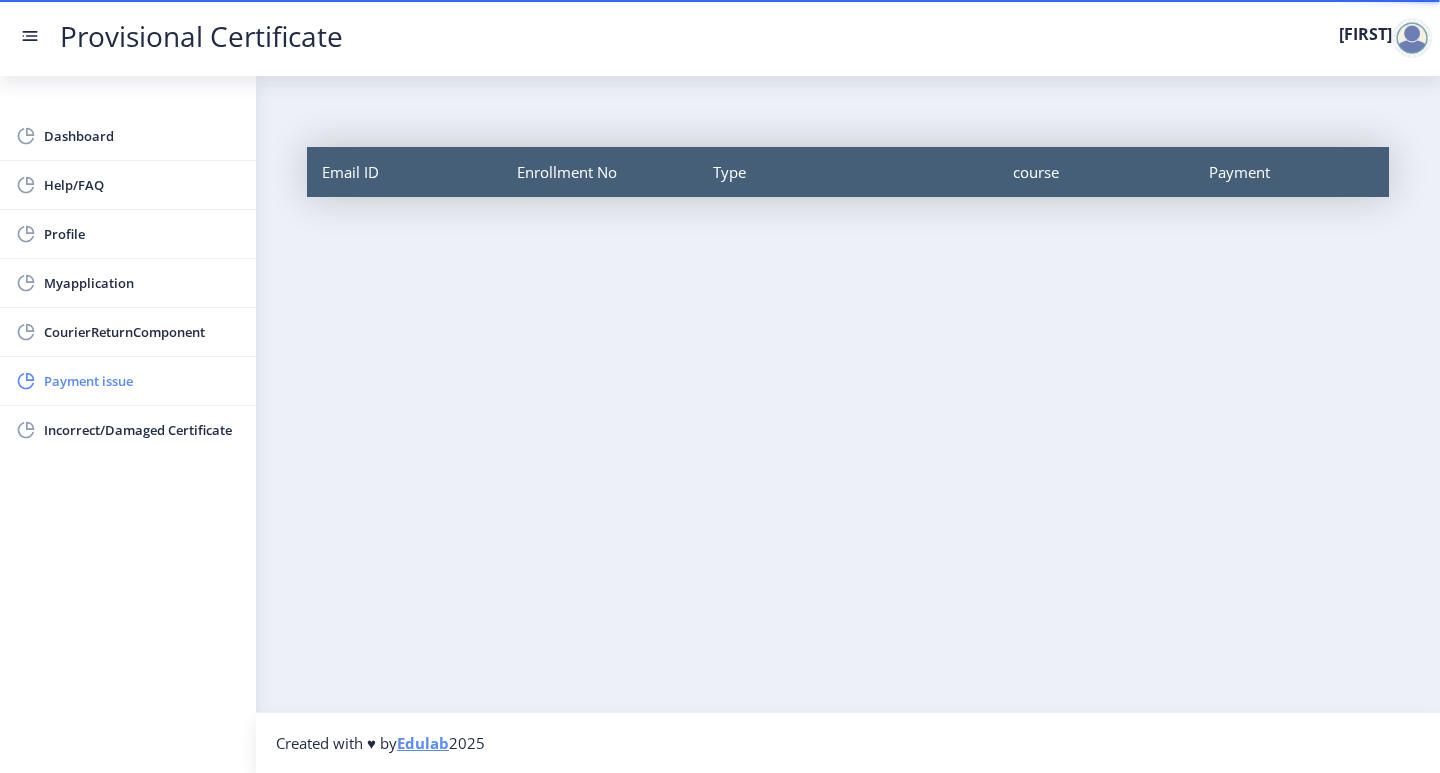 click on "Payment issue" at bounding box center [142, 381] 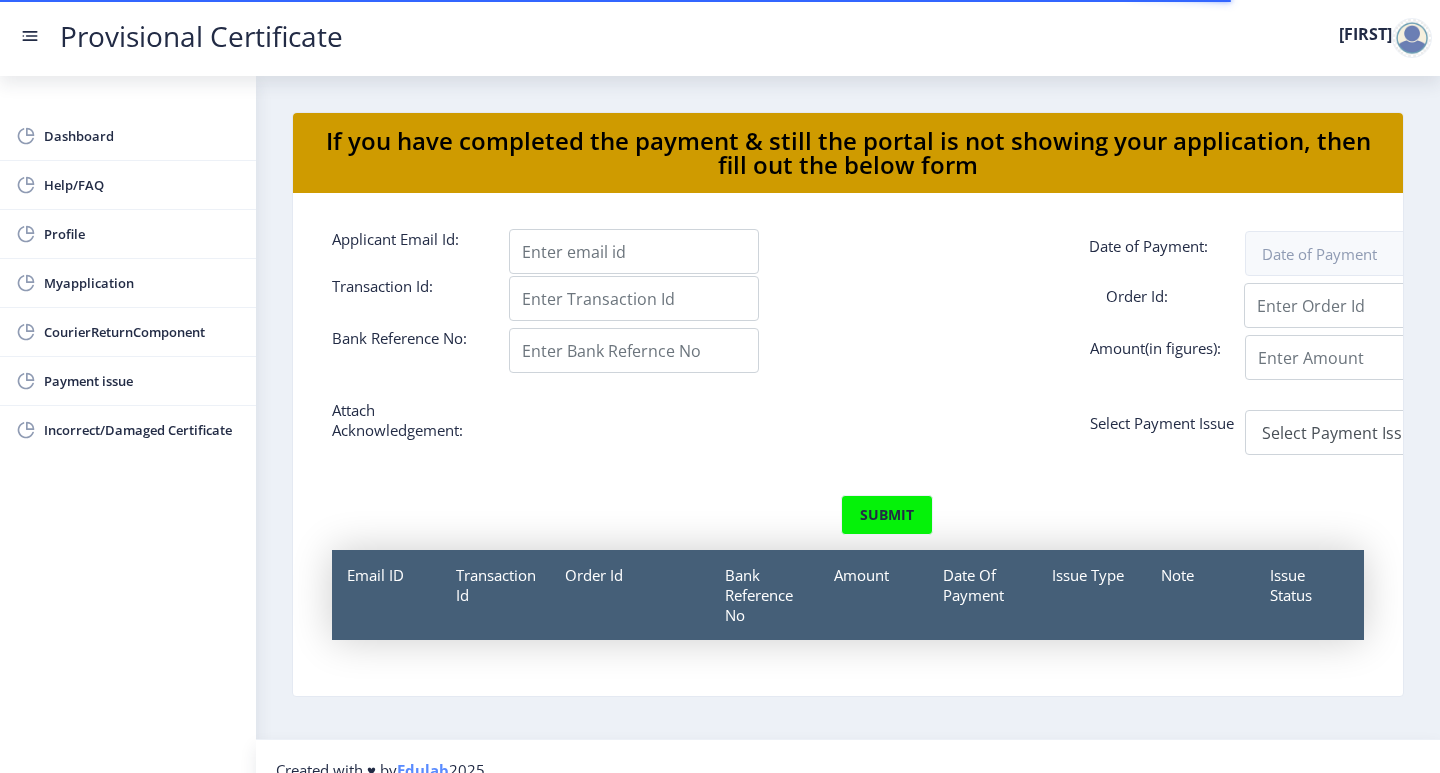 scroll, scrollTop: 38, scrollLeft: 0, axis: vertical 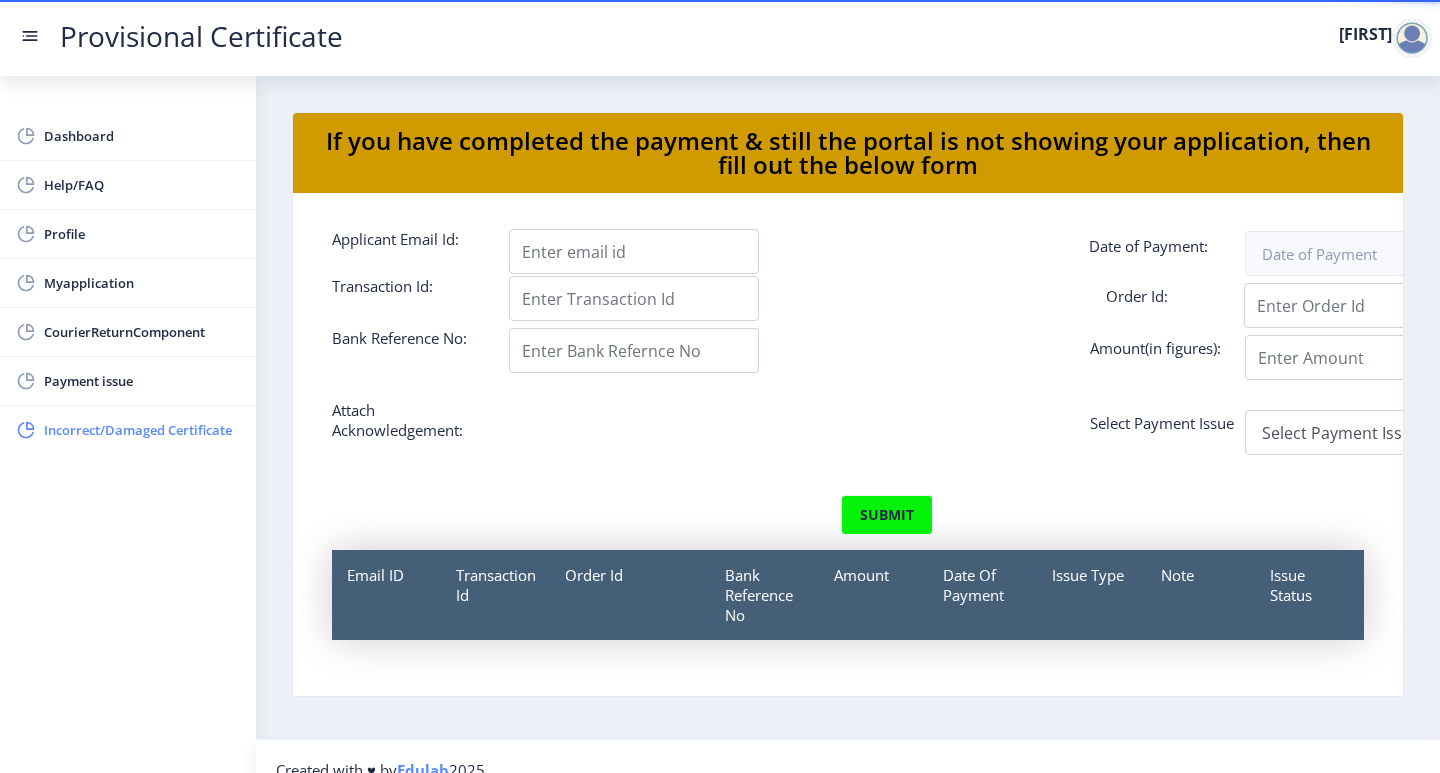 click on "Incorrect/Damaged Certificate" at bounding box center (128, 430) 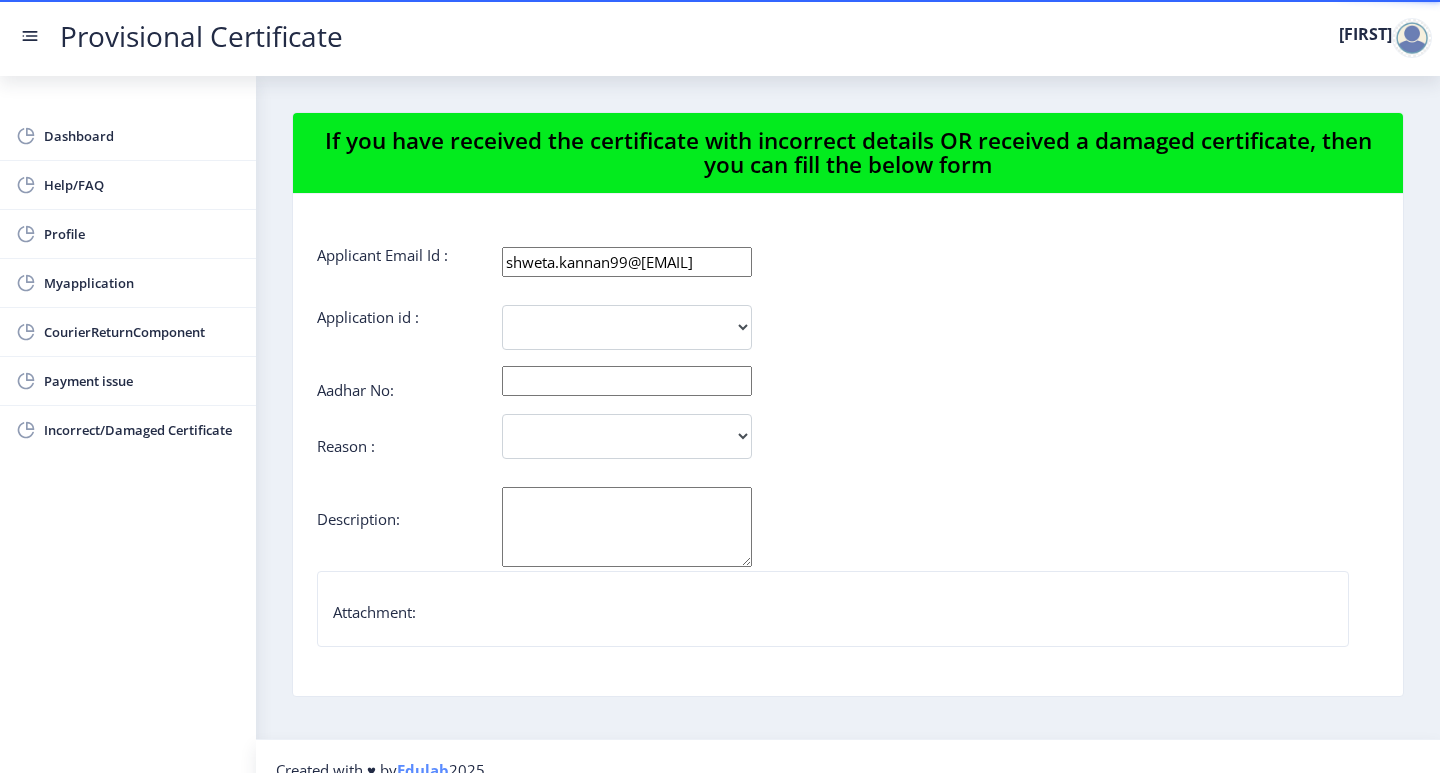 scroll, scrollTop: 0, scrollLeft: 0, axis: both 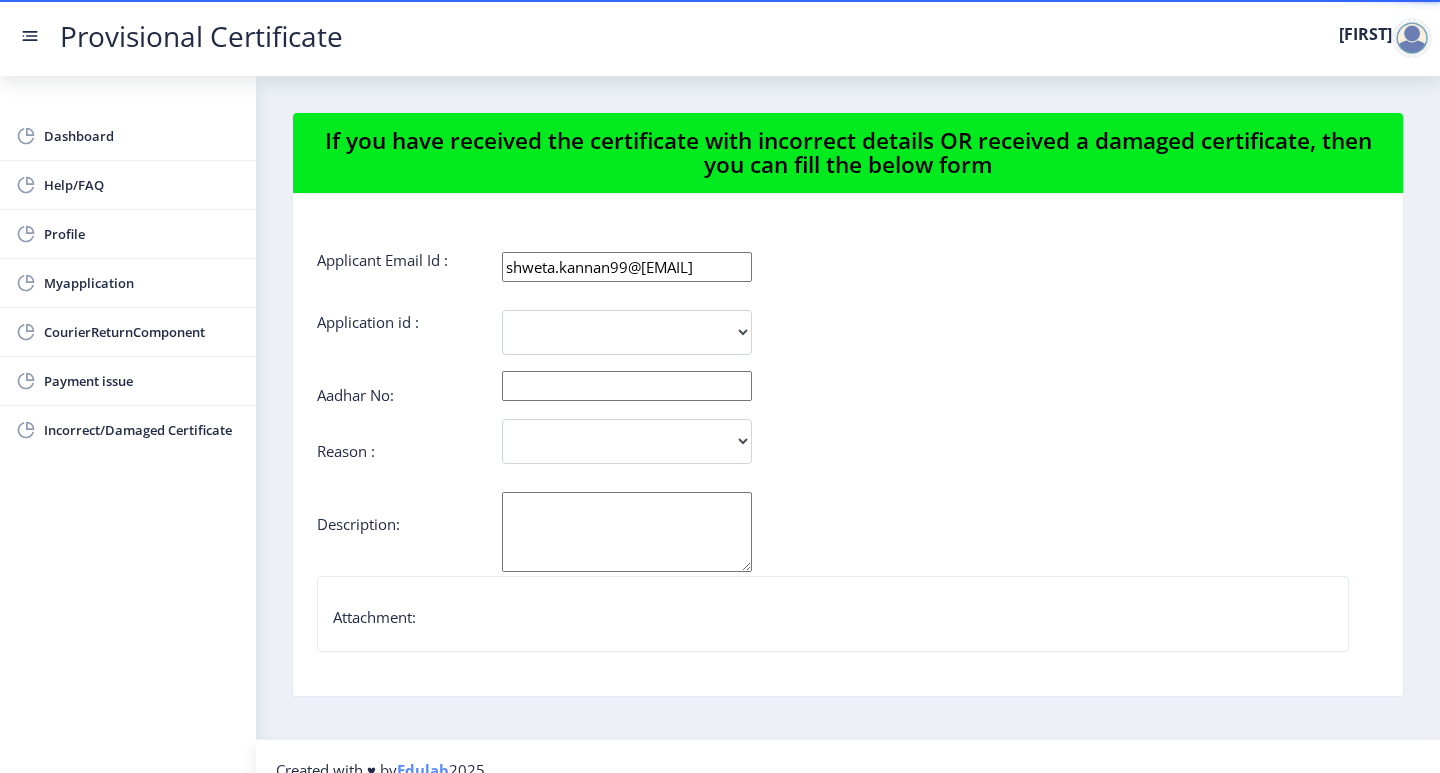 click at bounding box center (1412, 38) 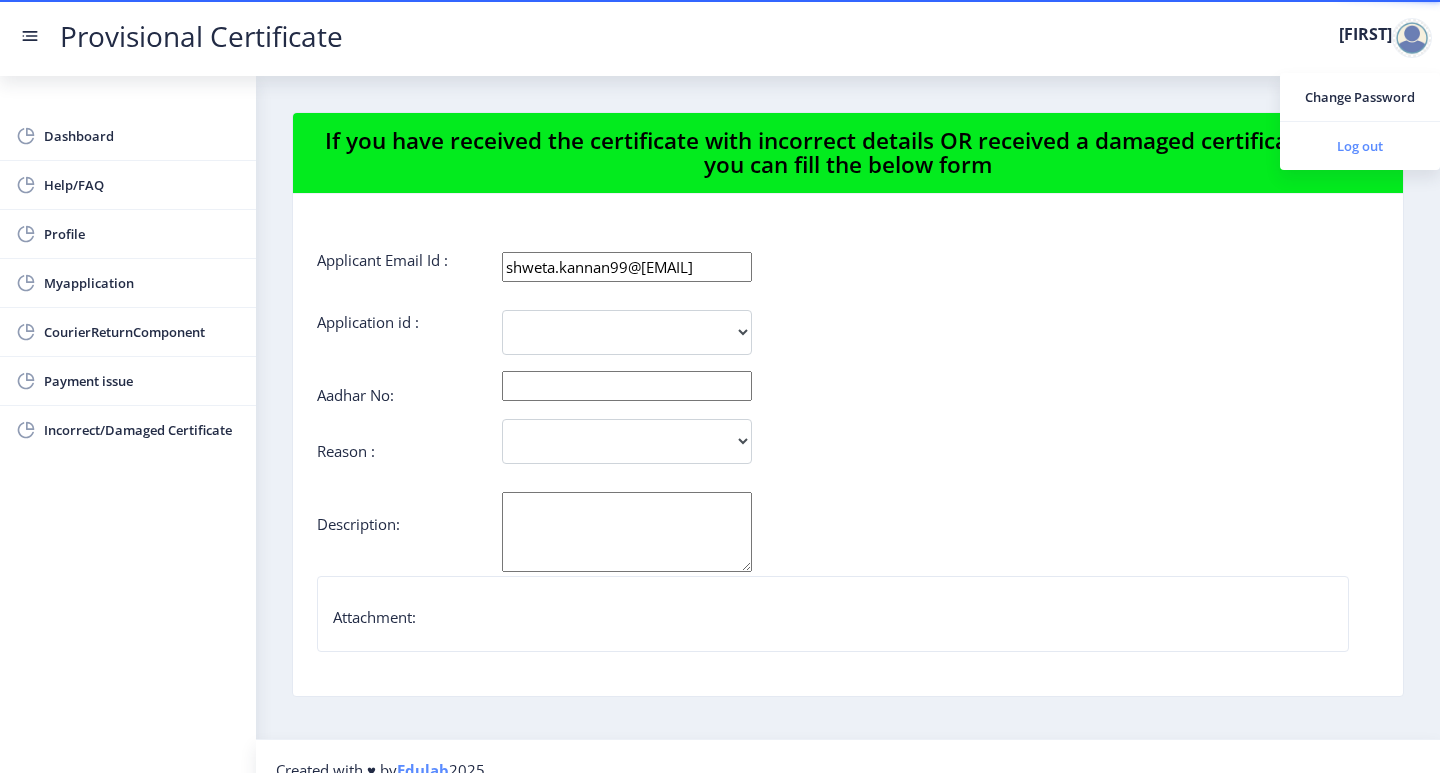click on "Log out" at bounding box center [1360, 146] 